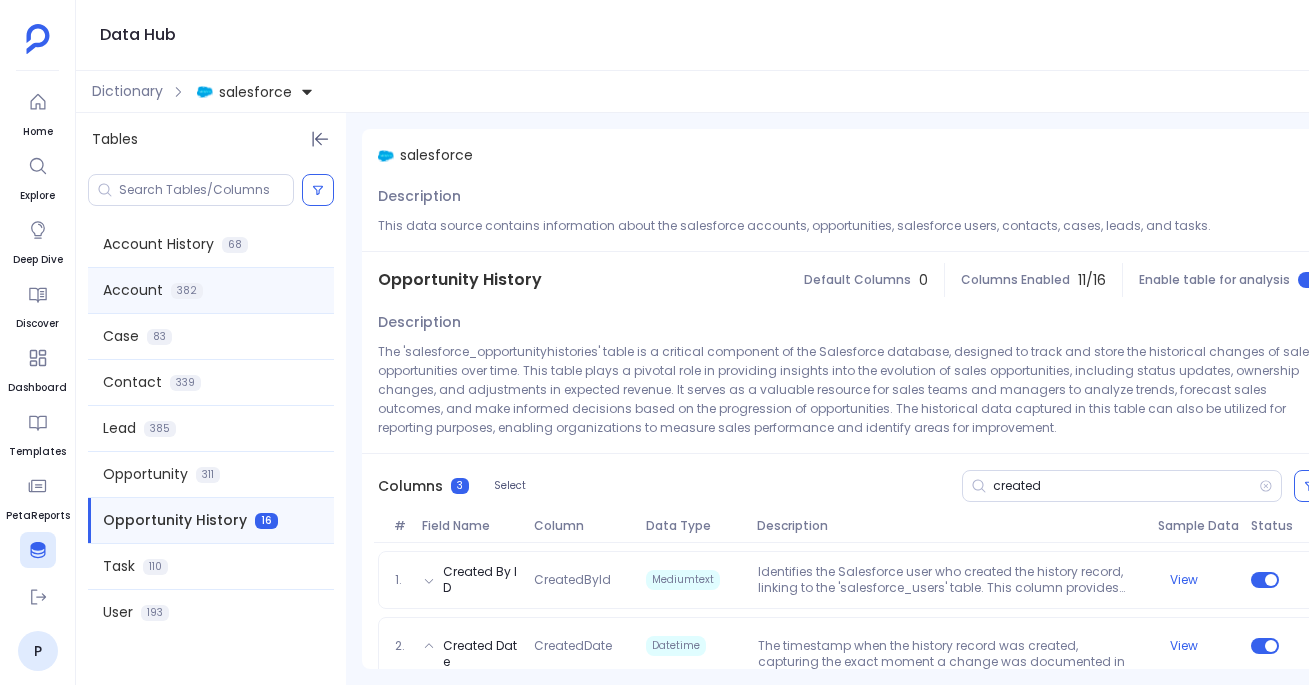 scroll, scrollTop: 0, scrollLeft: 0, axis: both 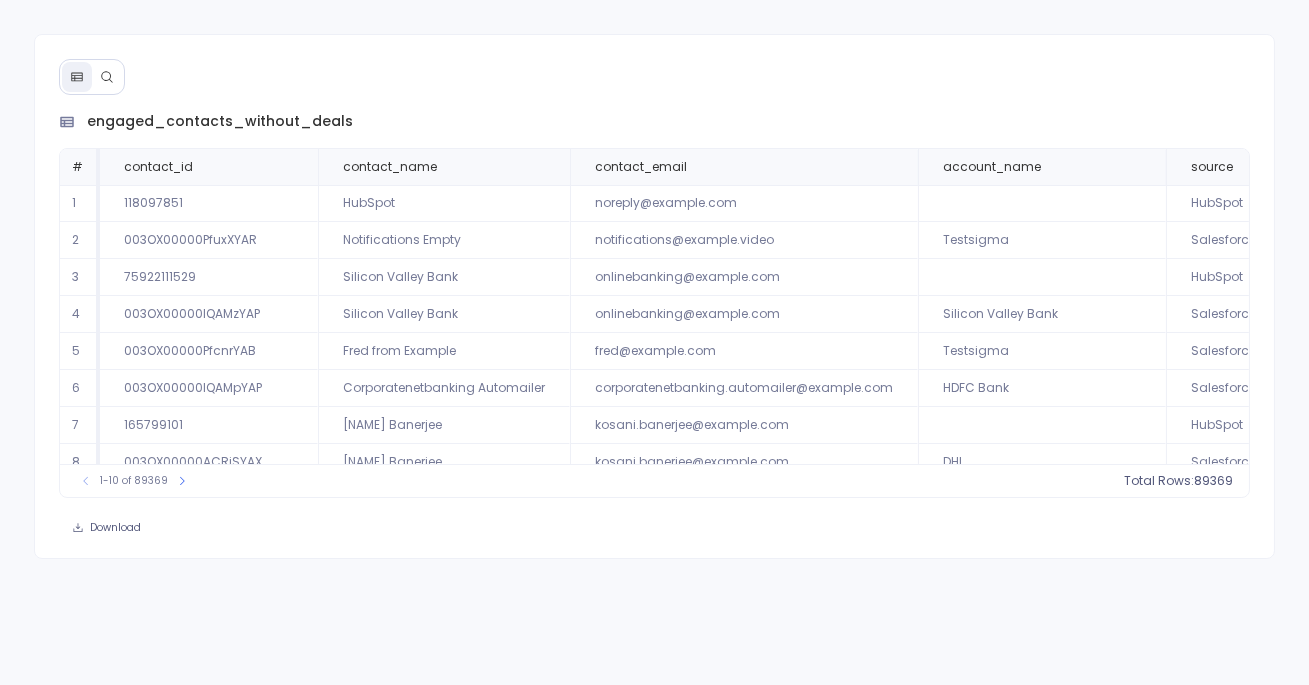 click at bounding box center [92, 77] 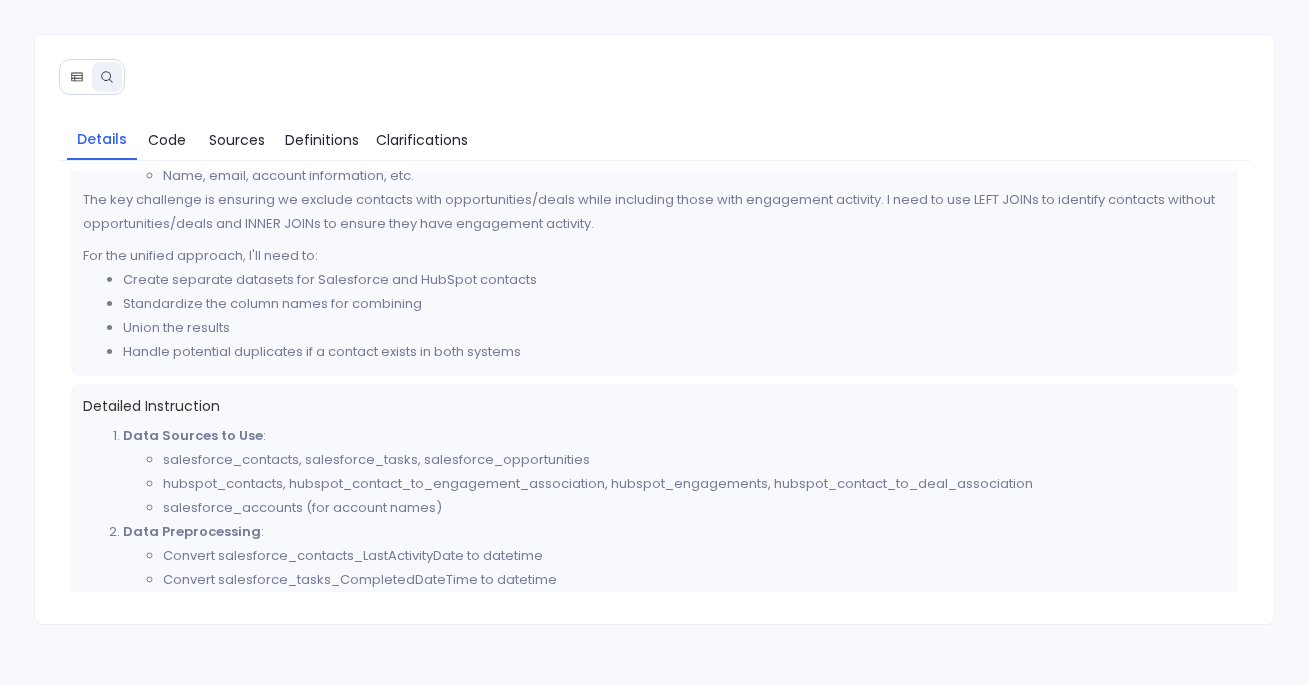 scroll, scrollTop: 448, scrollLeft: 0, axis: vertical 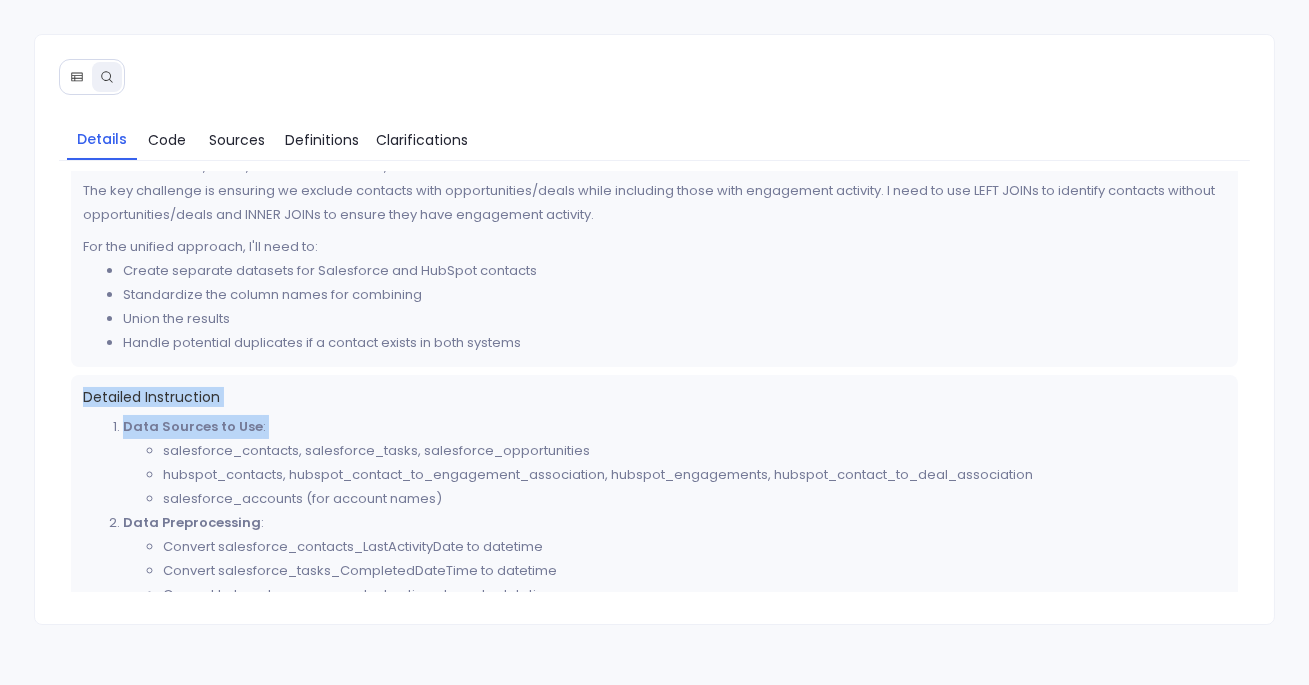 drag, startPoint x: 79, startPoint y: 390, endPoint x: 164, endPoint y: 450, distance: 104.04326 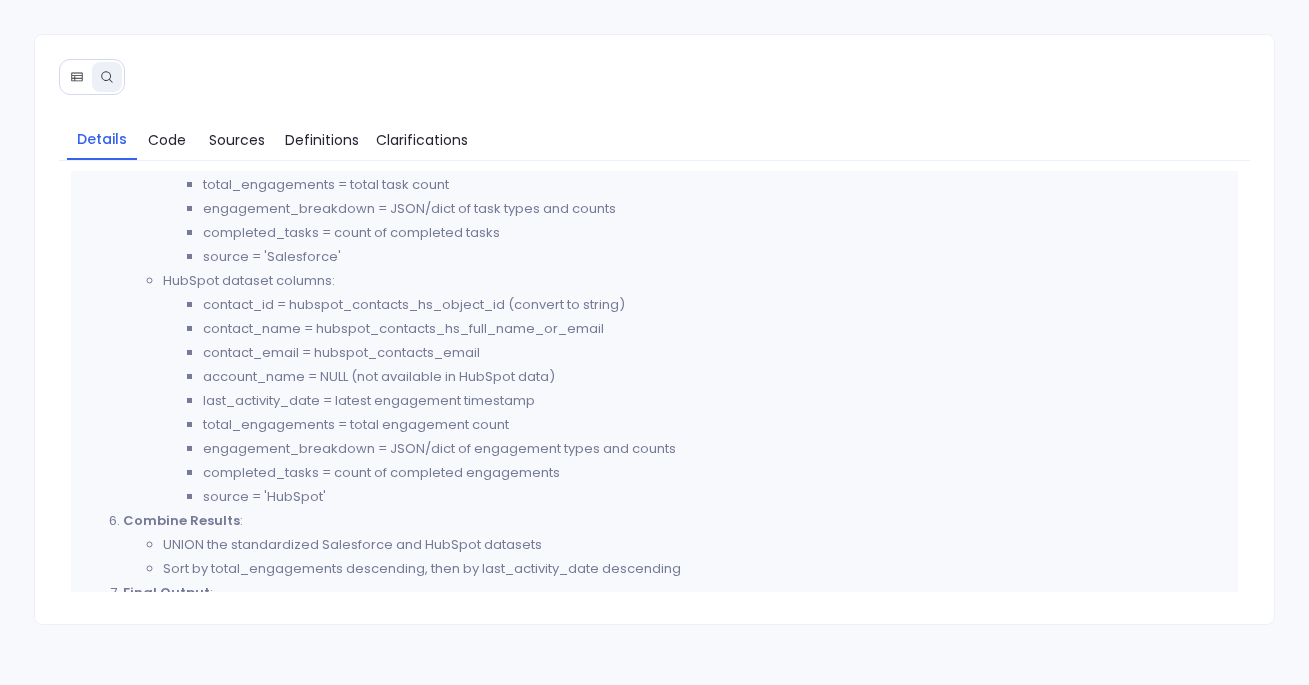 scroll, scrollTop: 1794, scrollLeft: 0, axis: vertical 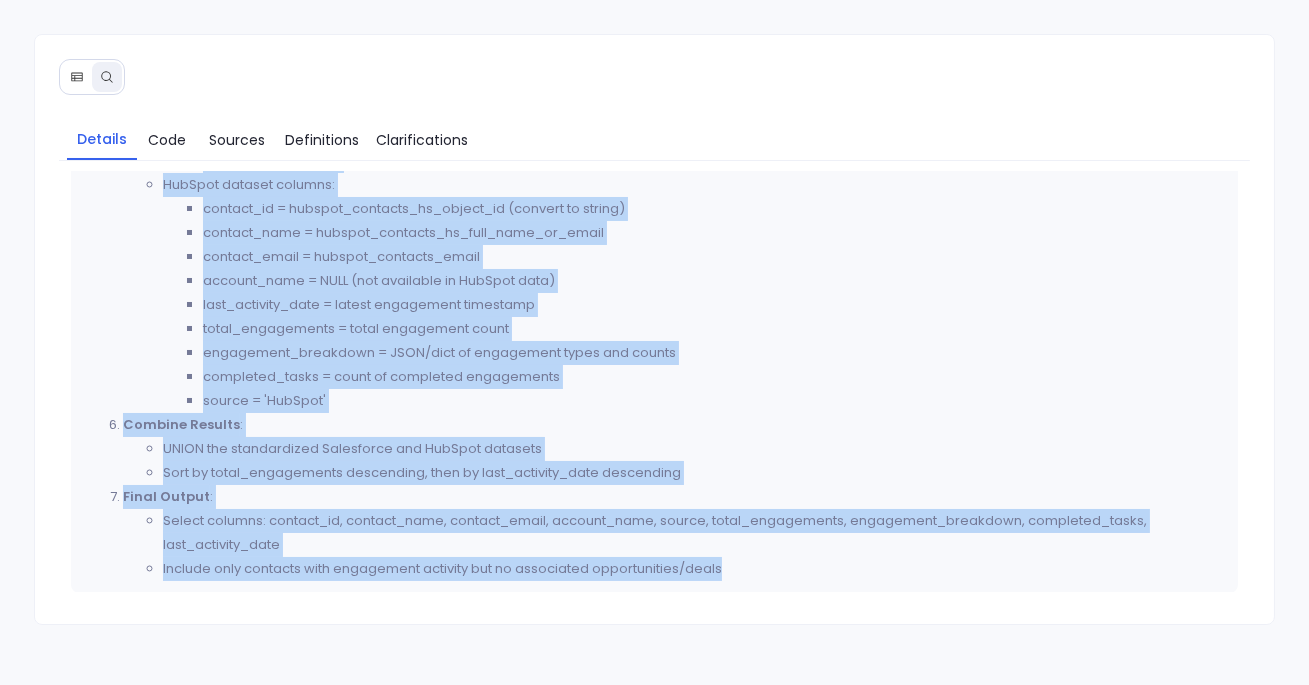 click on "Include only contacts with engagement activity but no associated opportunities/deals" at bounding box center [694, 569] 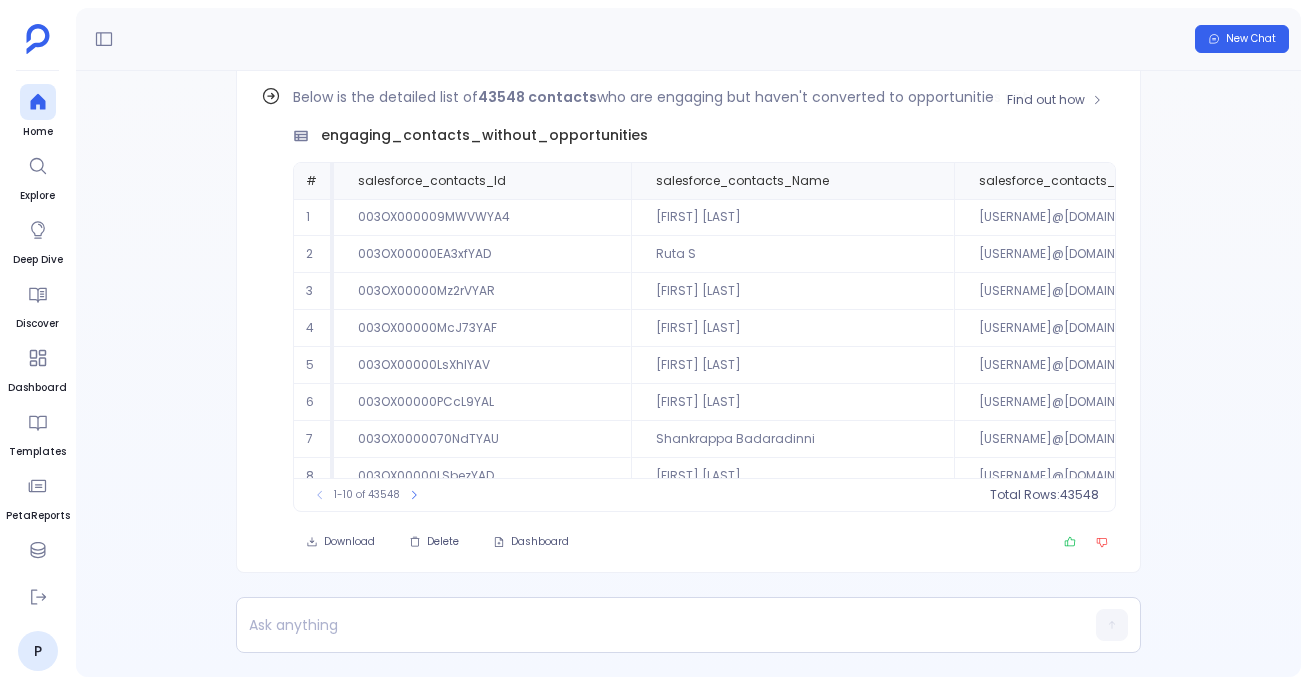 scroll, scrollTop: 0, scrollLeft: 0, axis: both 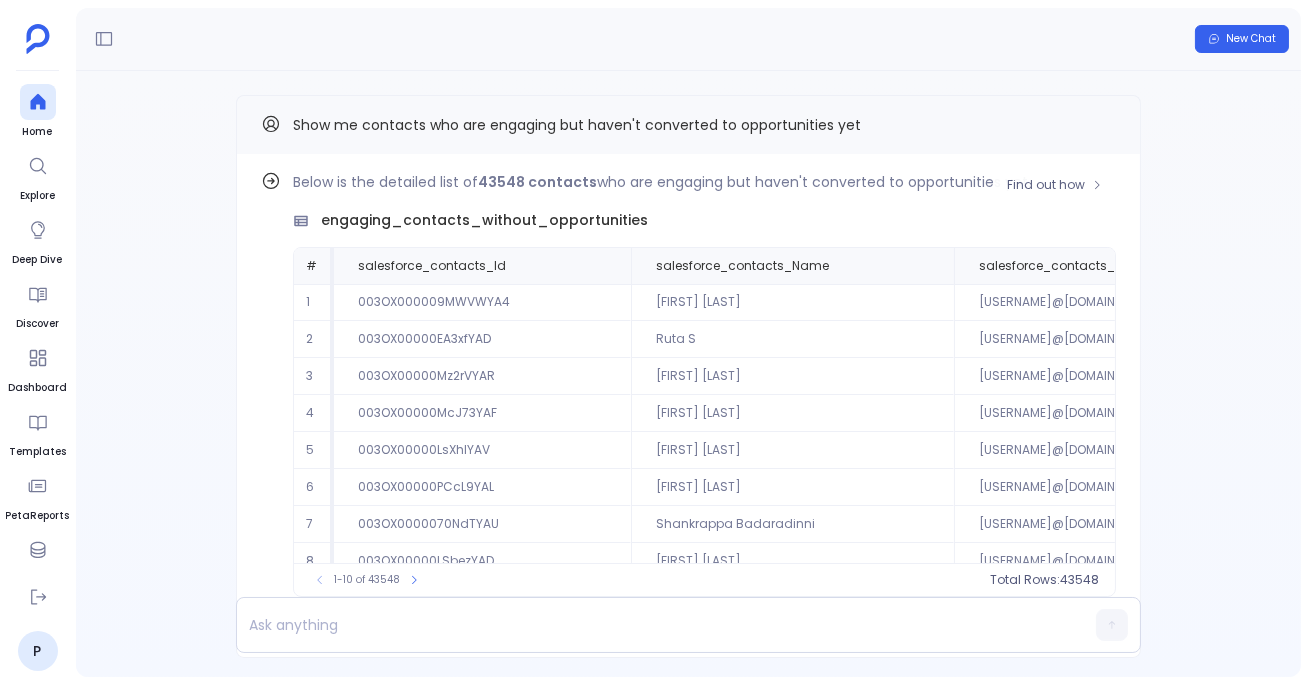 click on "engaging_contacts_without_opportunities" at bounding box center [704, 220] 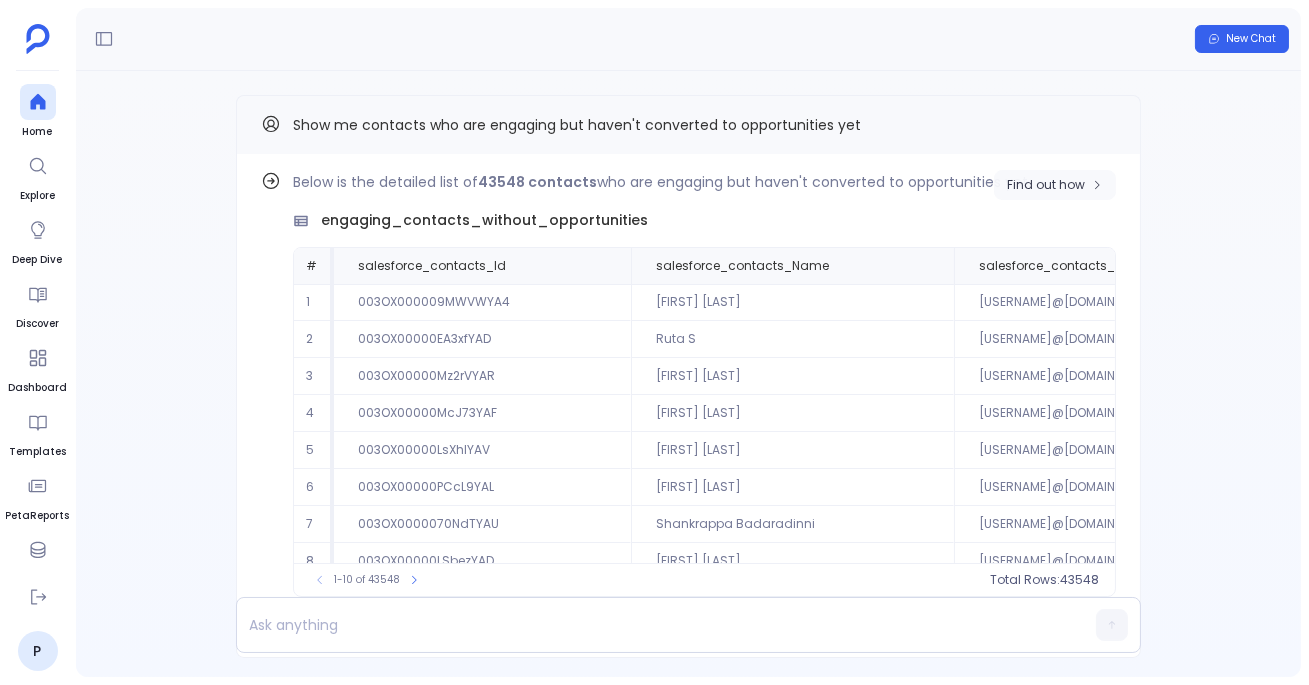 click on "Find out how" at bounding box center [1046, 185] 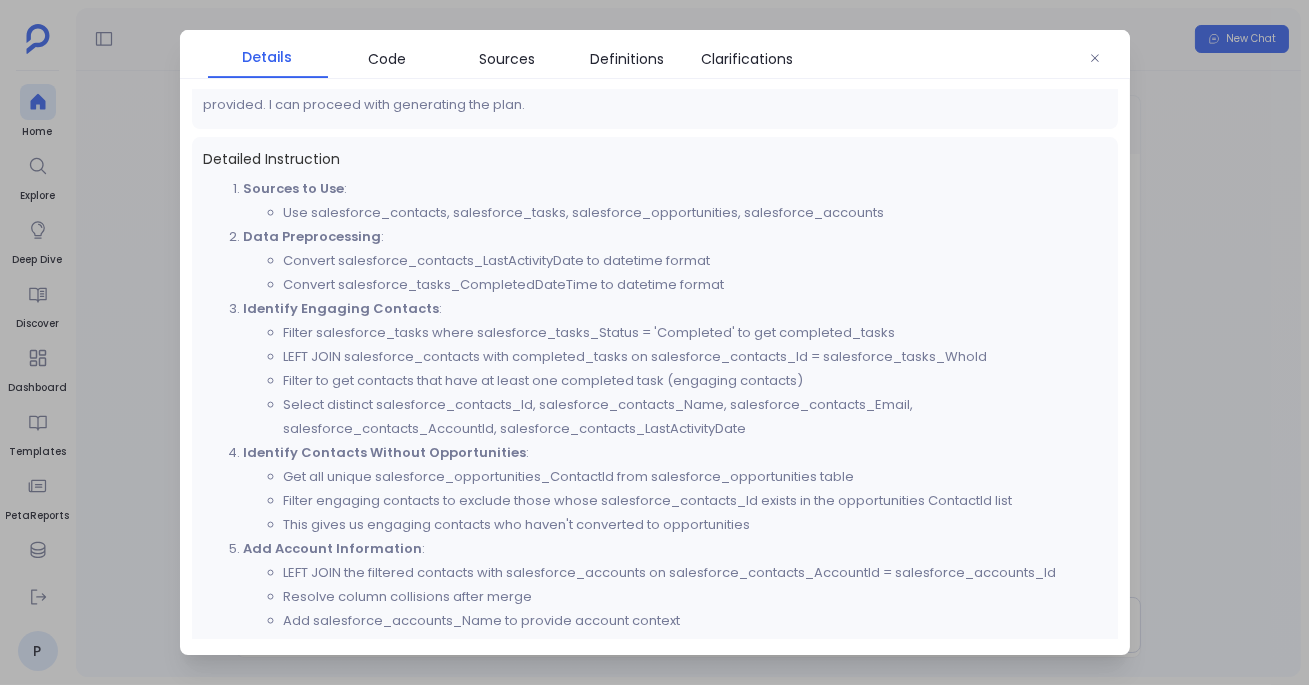scroll, scrollTop: 531, scrollLeft: 0, axis: vertical 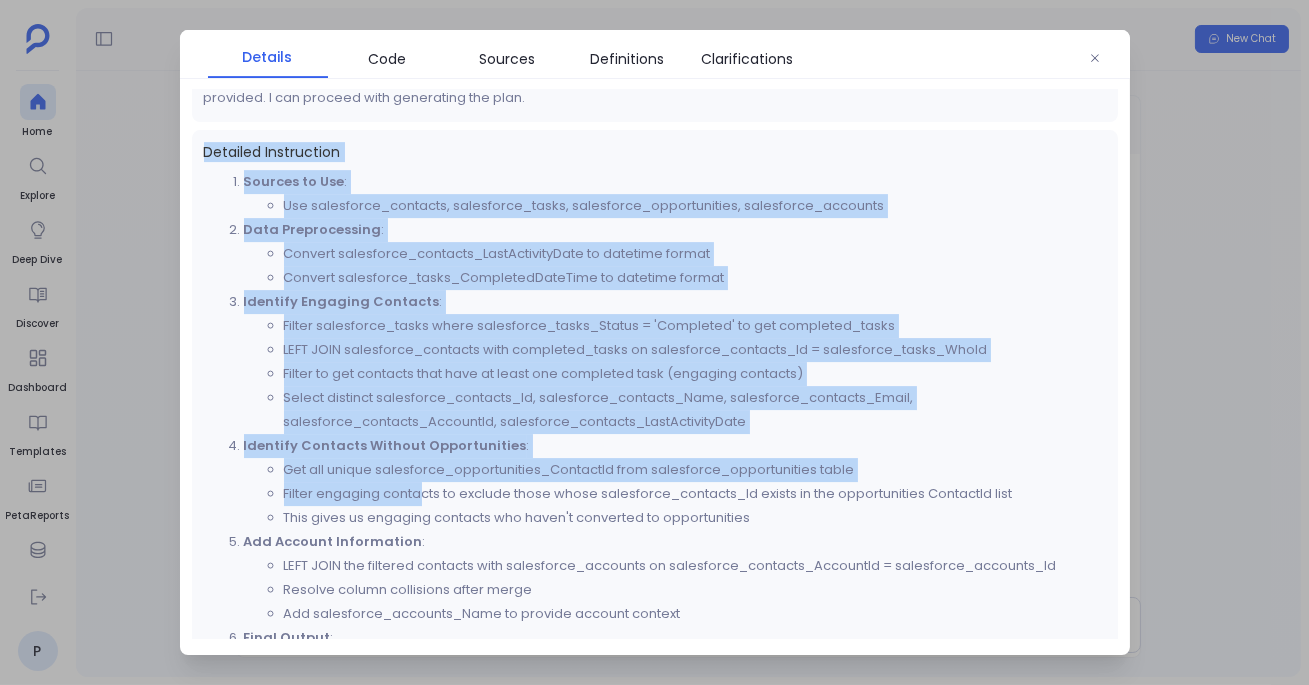 drag, startPoint x: 208, startPoint y: 145, endPoint x: 424, endPoint y: 505, distance: 419.82852 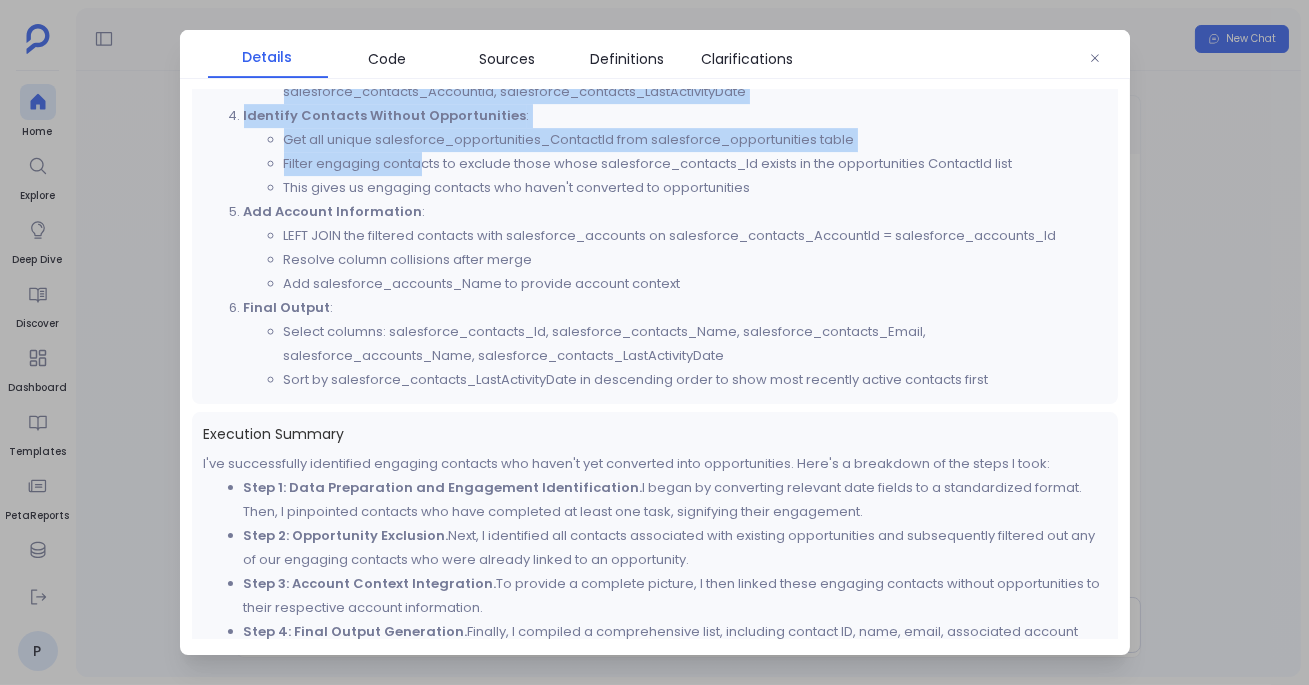 scroll, scrollTop: 901, scrollLeft: 0, axis: vertical 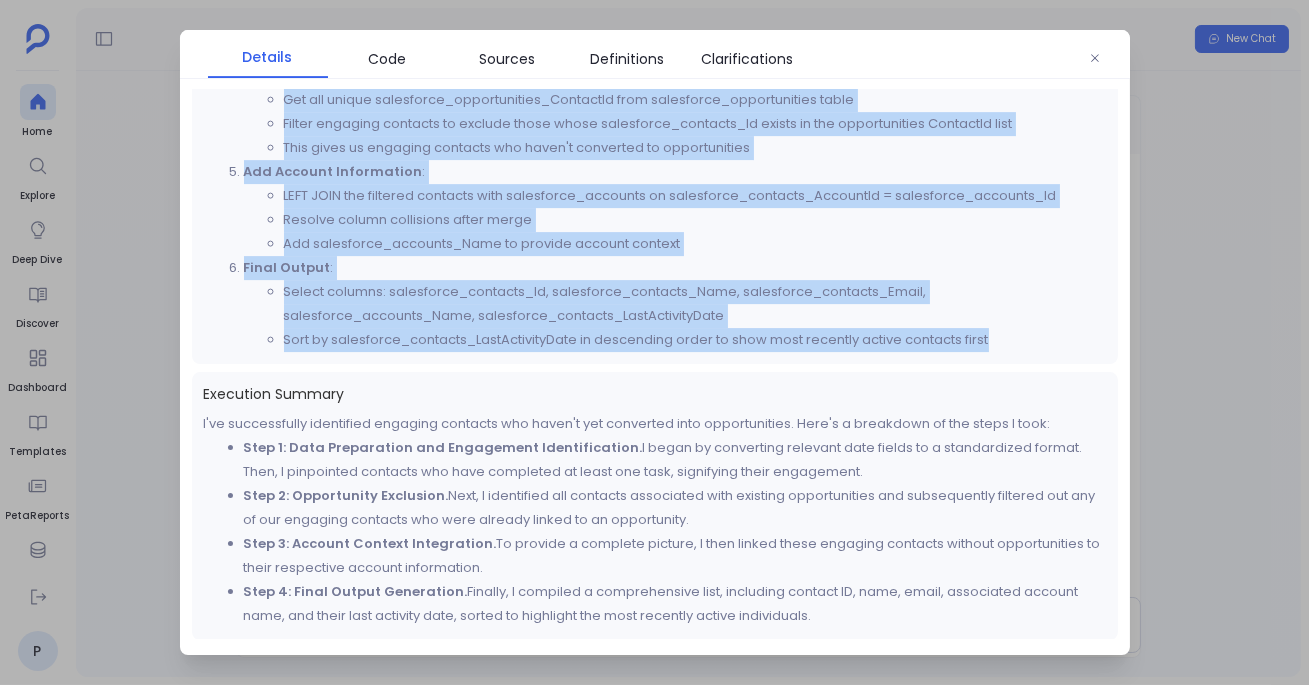 click on "Sort by salesforce_contacts_LastActivityDate in descending order to show most recently active contacts first" at bounding box center (695, 340) 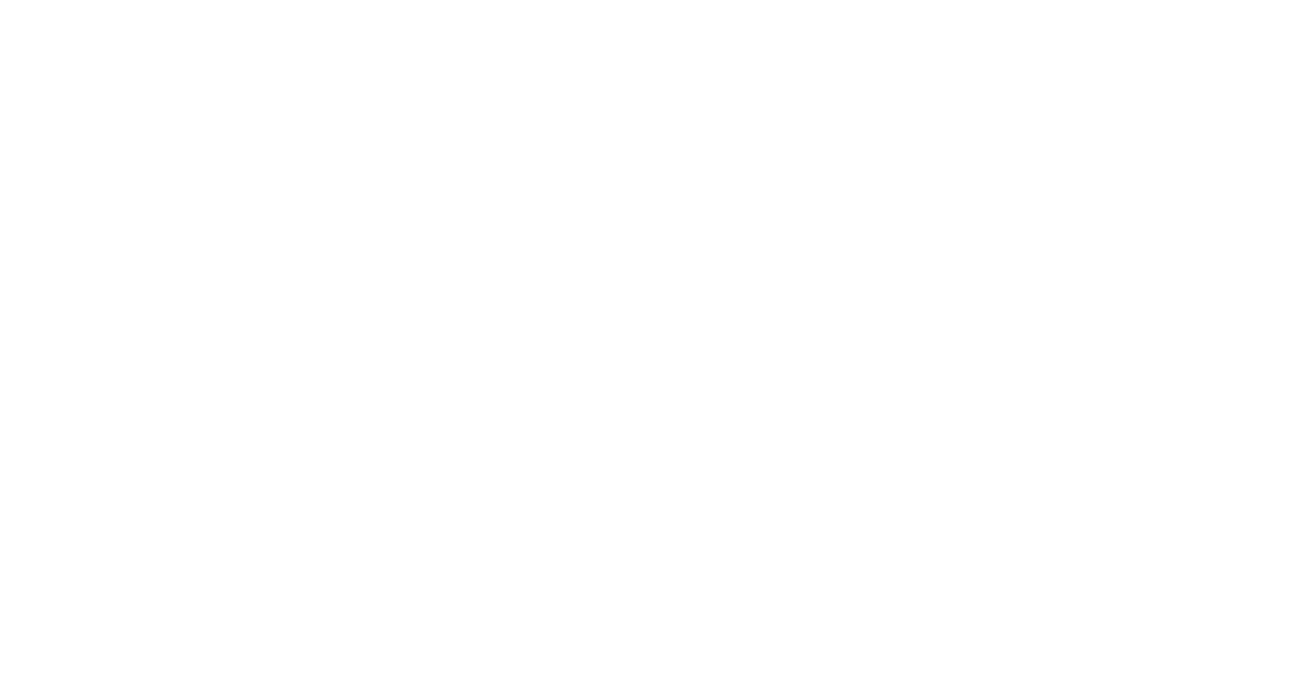 scroll, scrollTop: 0, scrollLeft: 0, axis: both 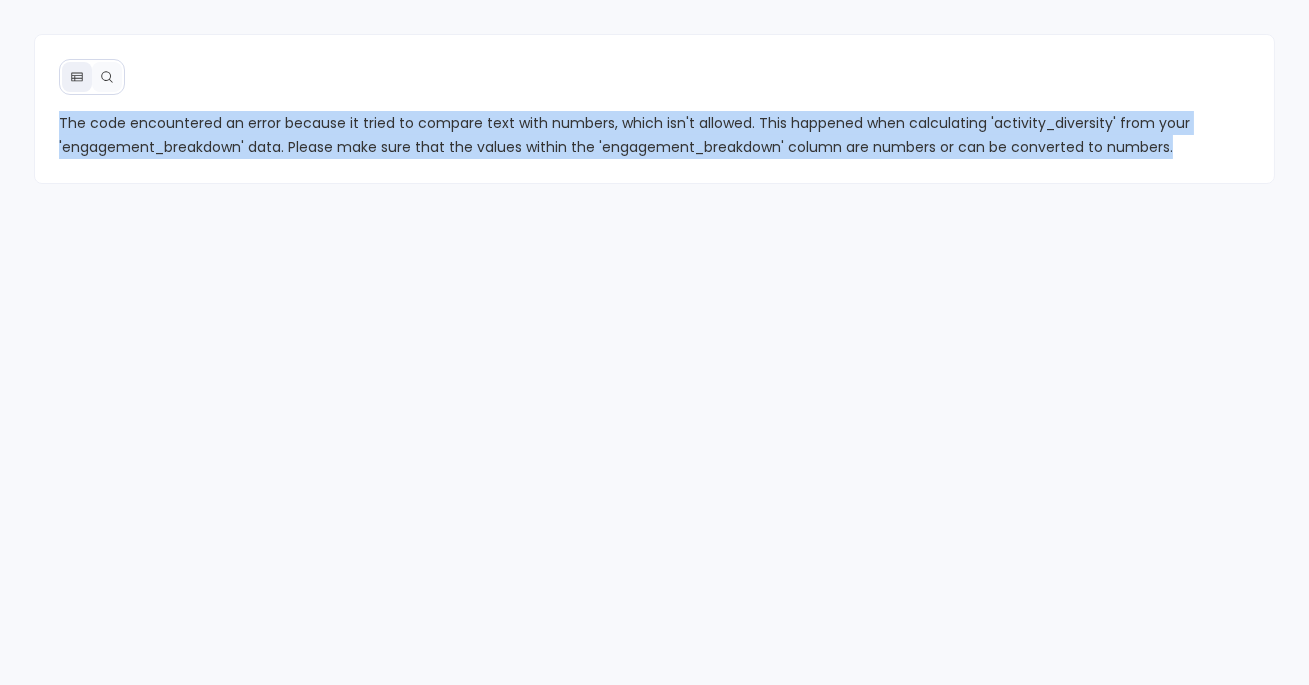 drag, startPoint x: 60, startPoint y: 126, endPoint x: 1200, endPoint y: 153, distance: 1140.3197 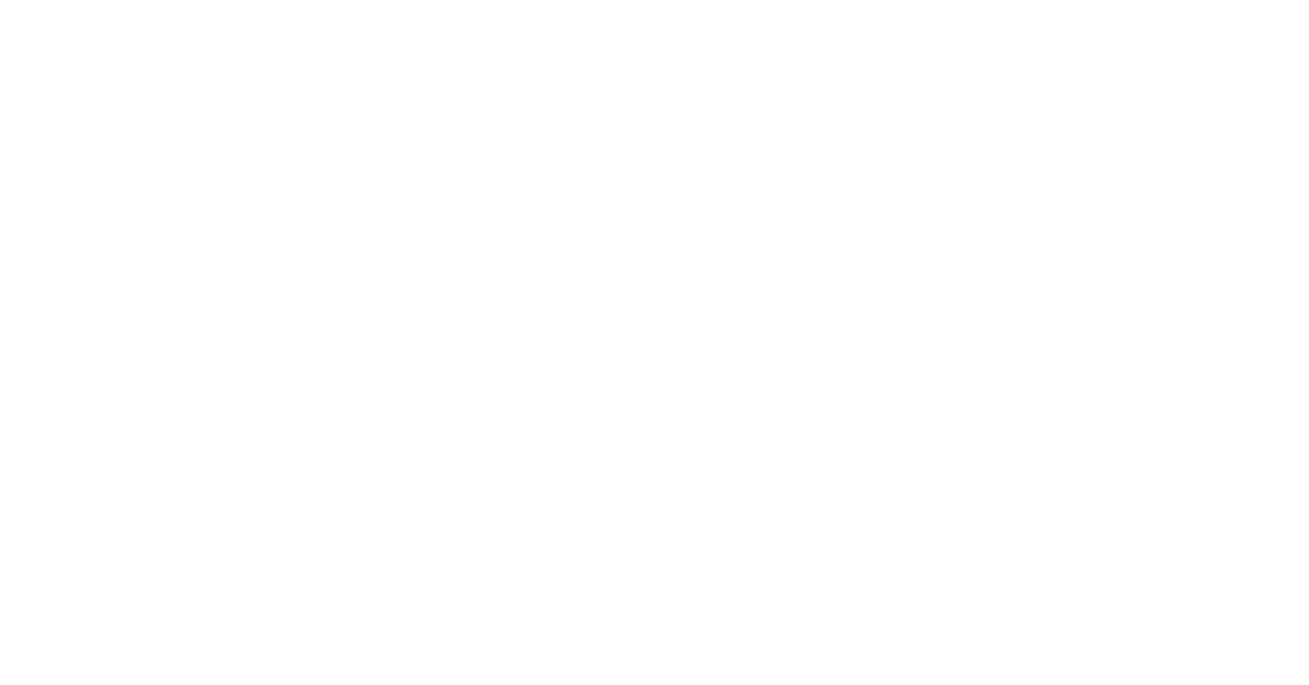 scroll, scrollTop: 0, scrollLeft: 0, axis: both 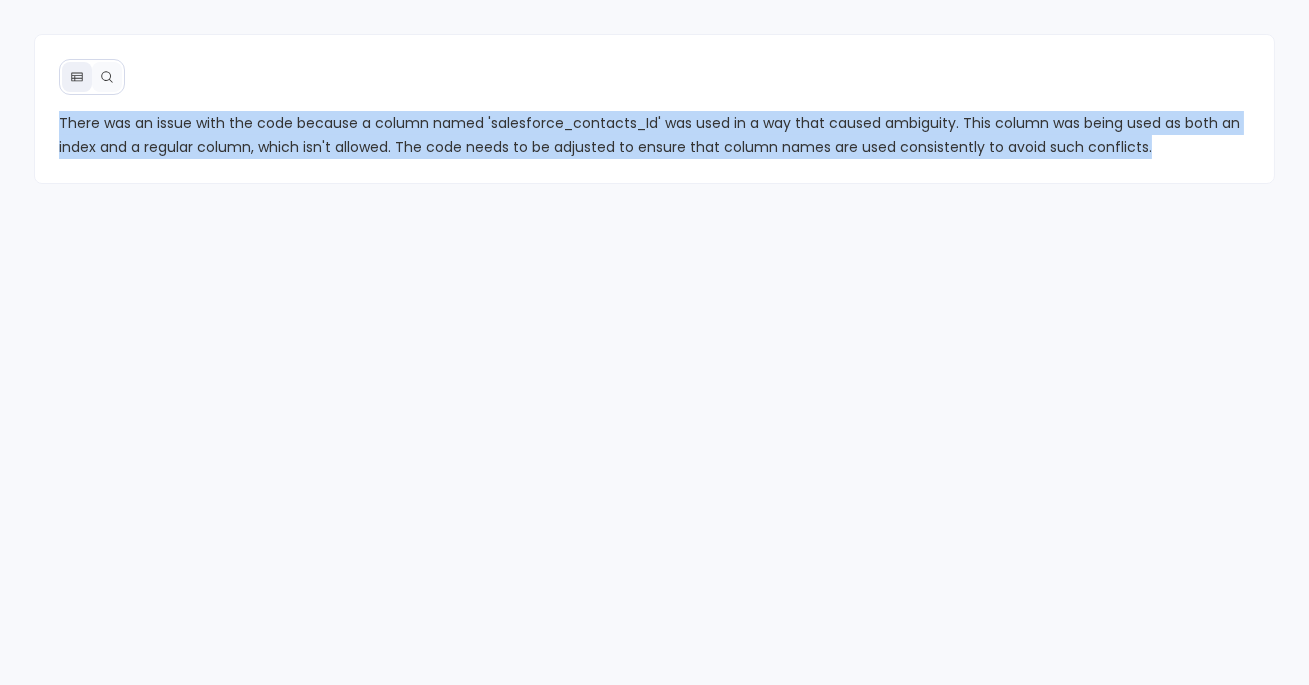 drag, startPoint x: 54, startPoint y: 109, endPoint x: 1142, endPoint y: 158, distance: 1089.1028 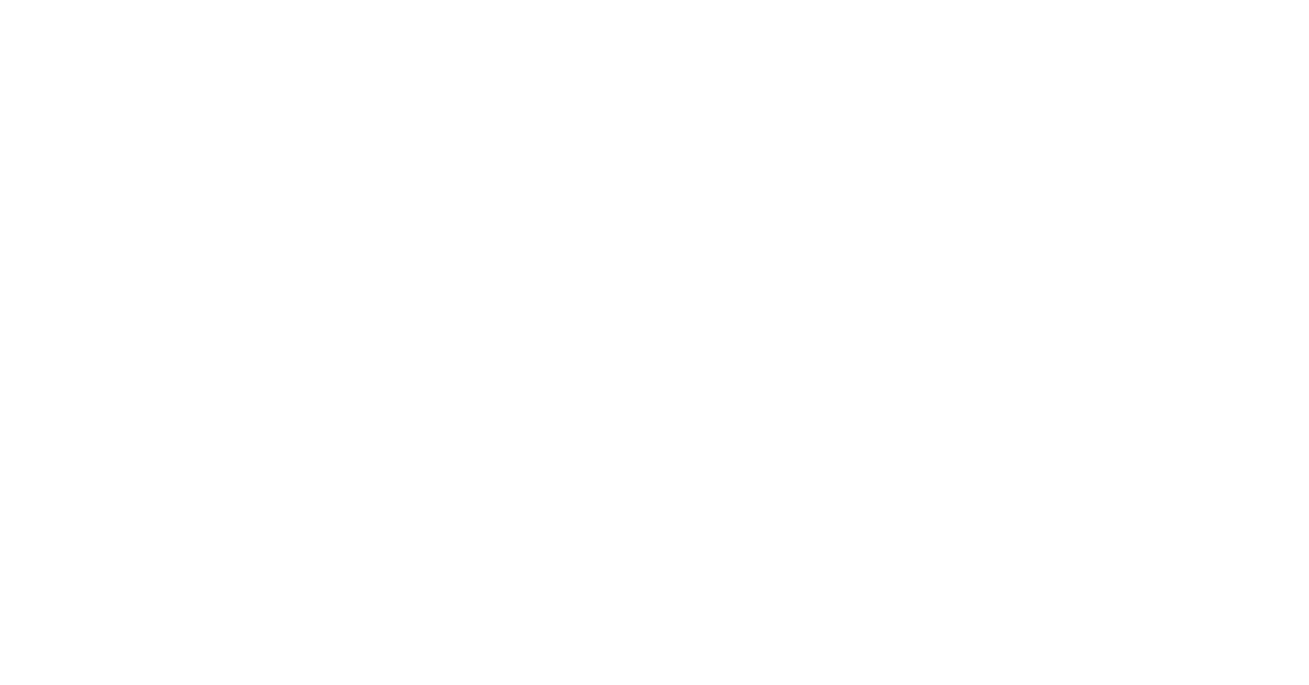 scroll, scrollTop: 0, scrollLeft: 0, axis: both 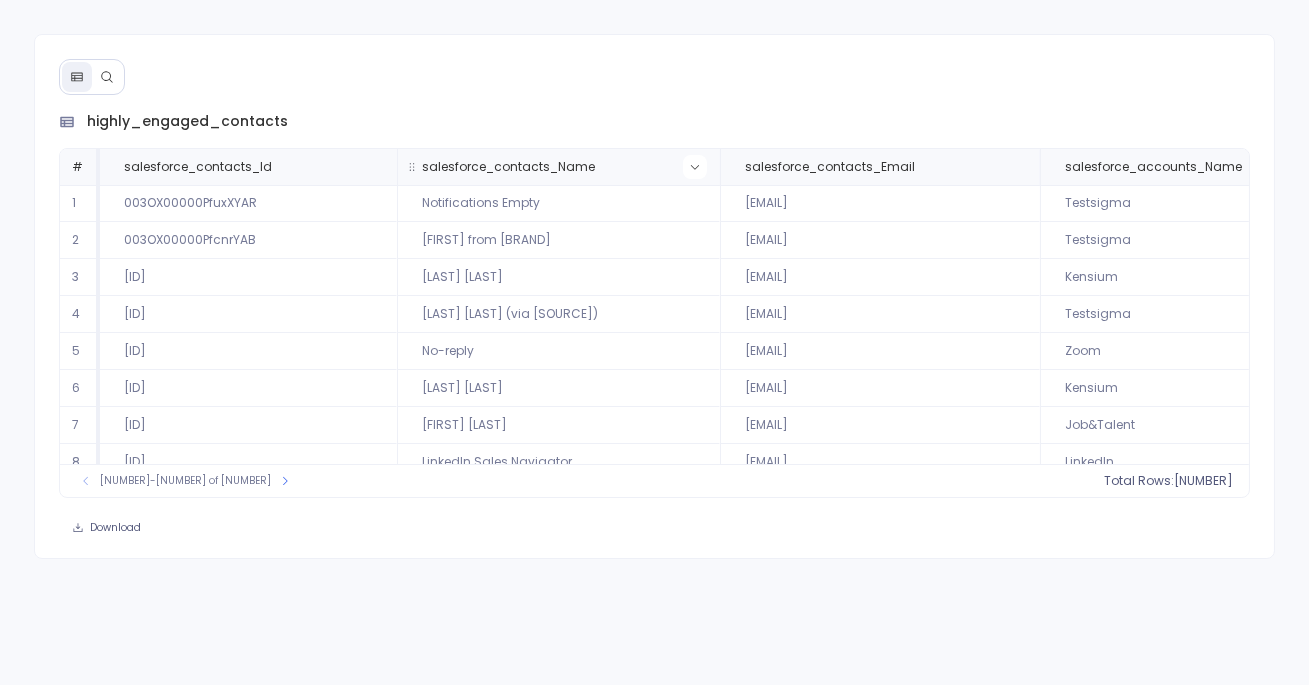 click at bounding box center (695, 167) 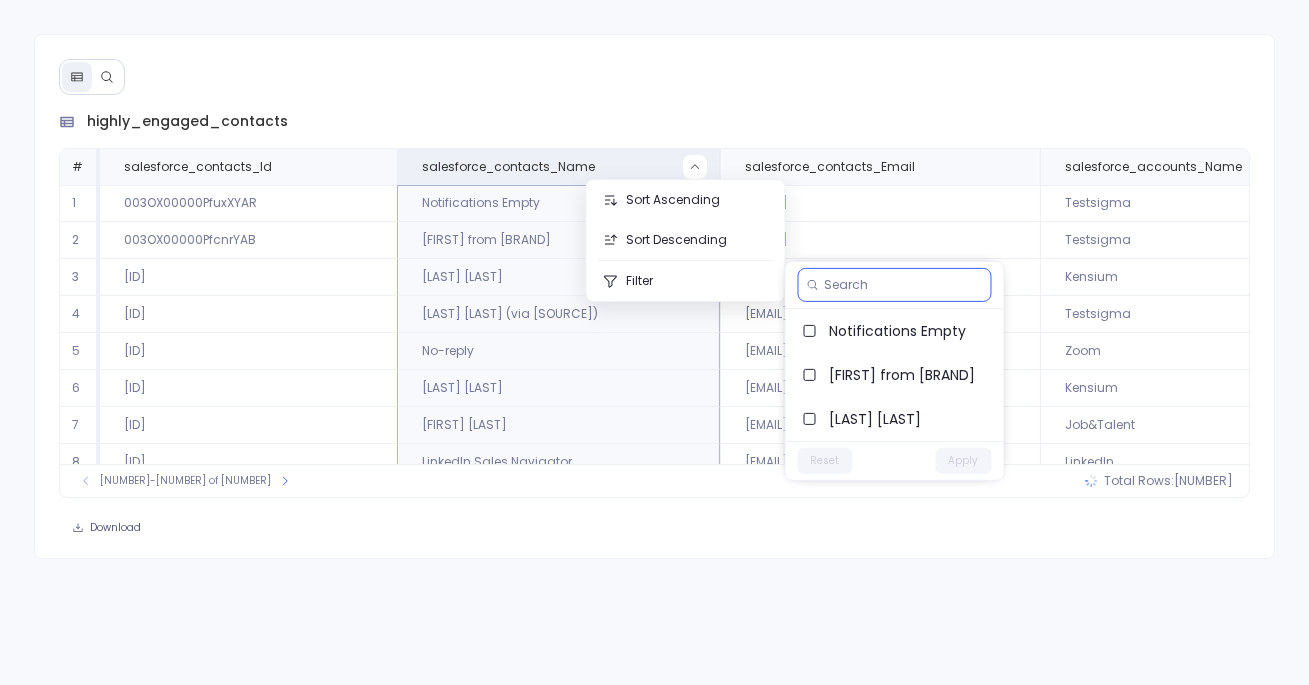 click at bounding box center (904, 285) 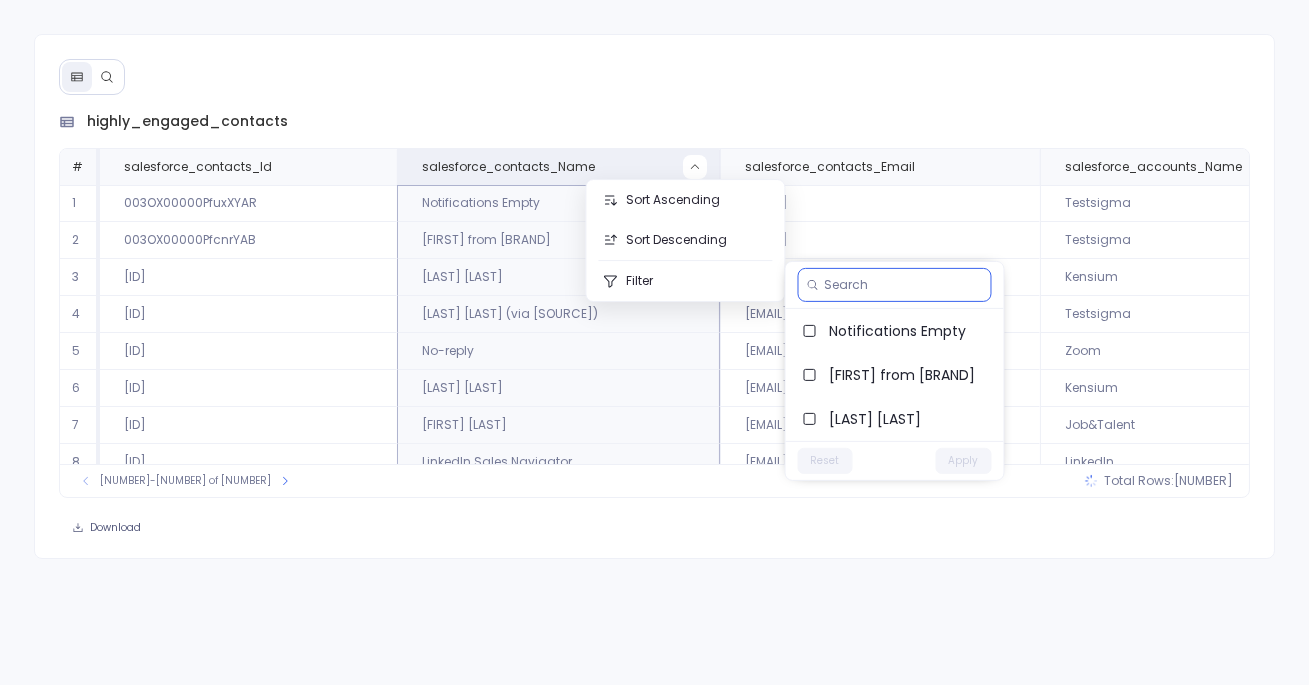paste on "[FIRST] [LAST]" 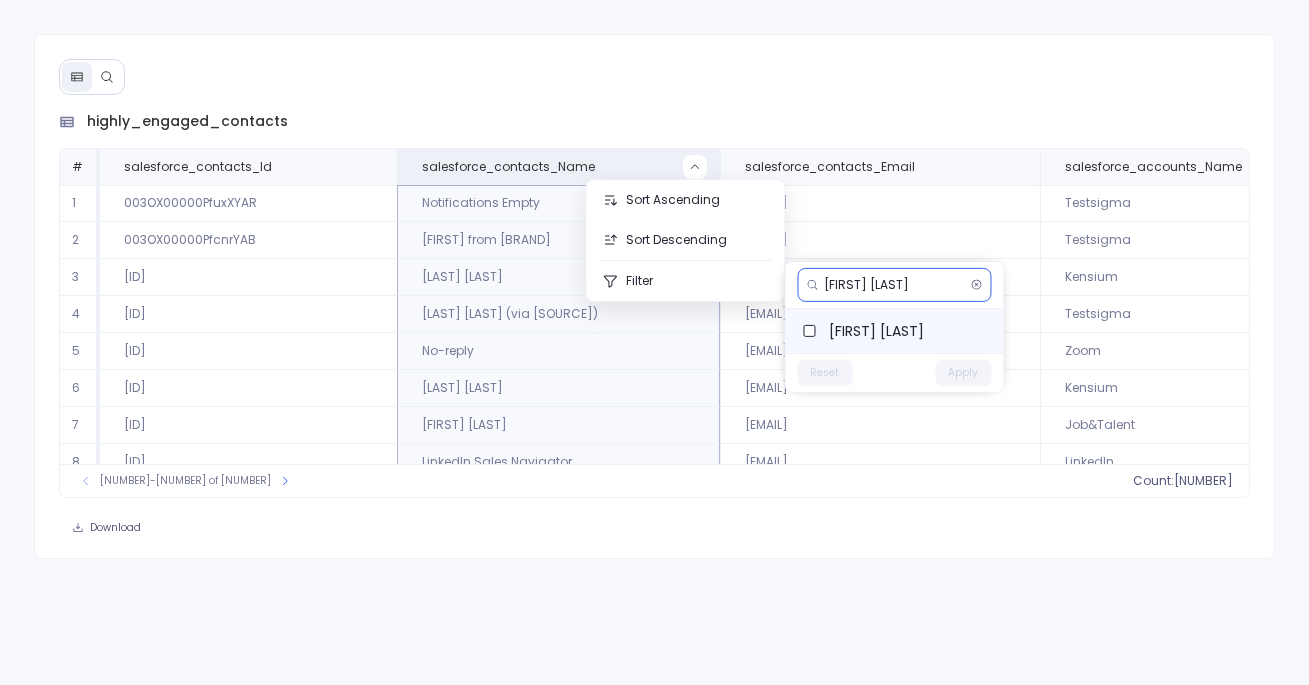 type on "[FIRST] [LAST]" 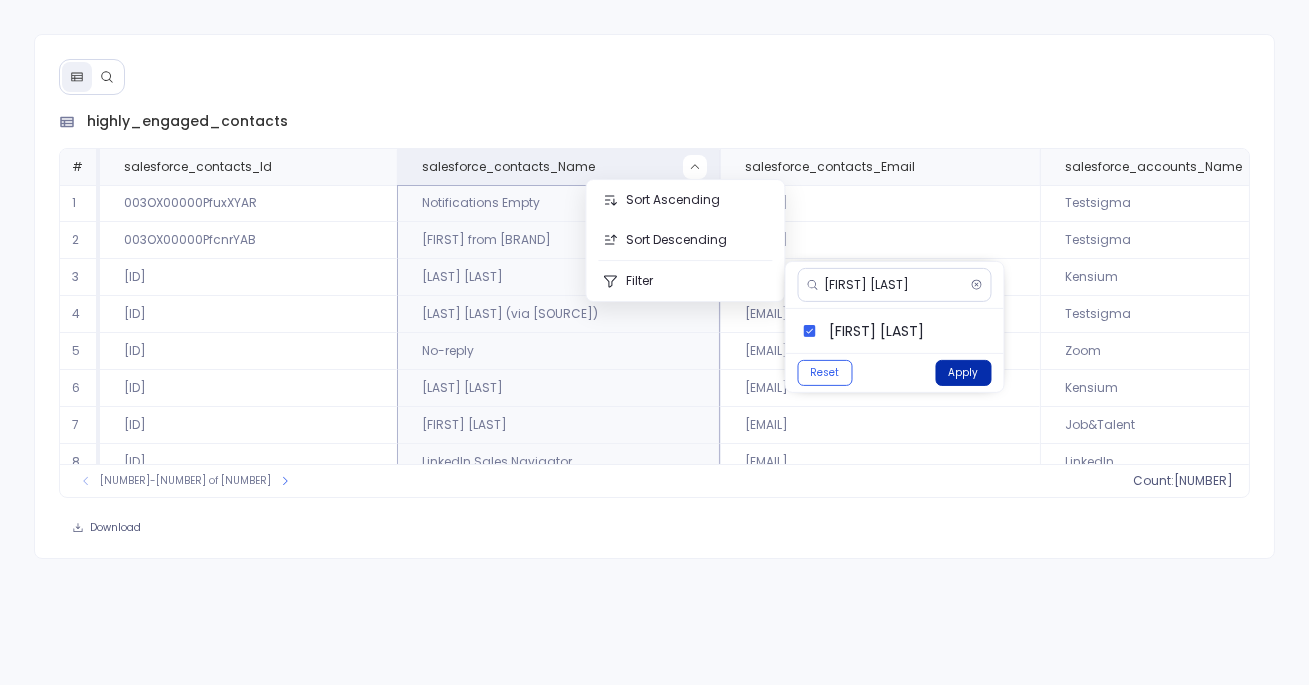 click on "Apply" at bounding box center (964, 373) 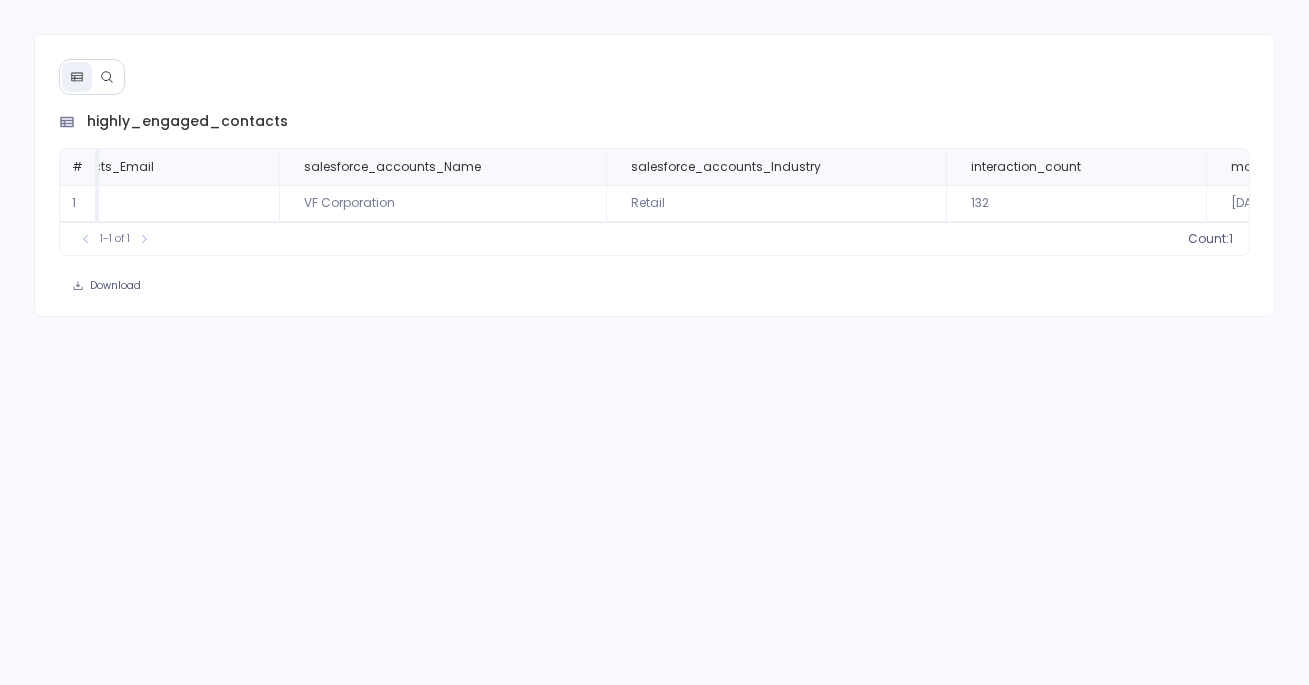 scroll, scrollTop: 0, scrollLeft: 764, axis: horizontal 